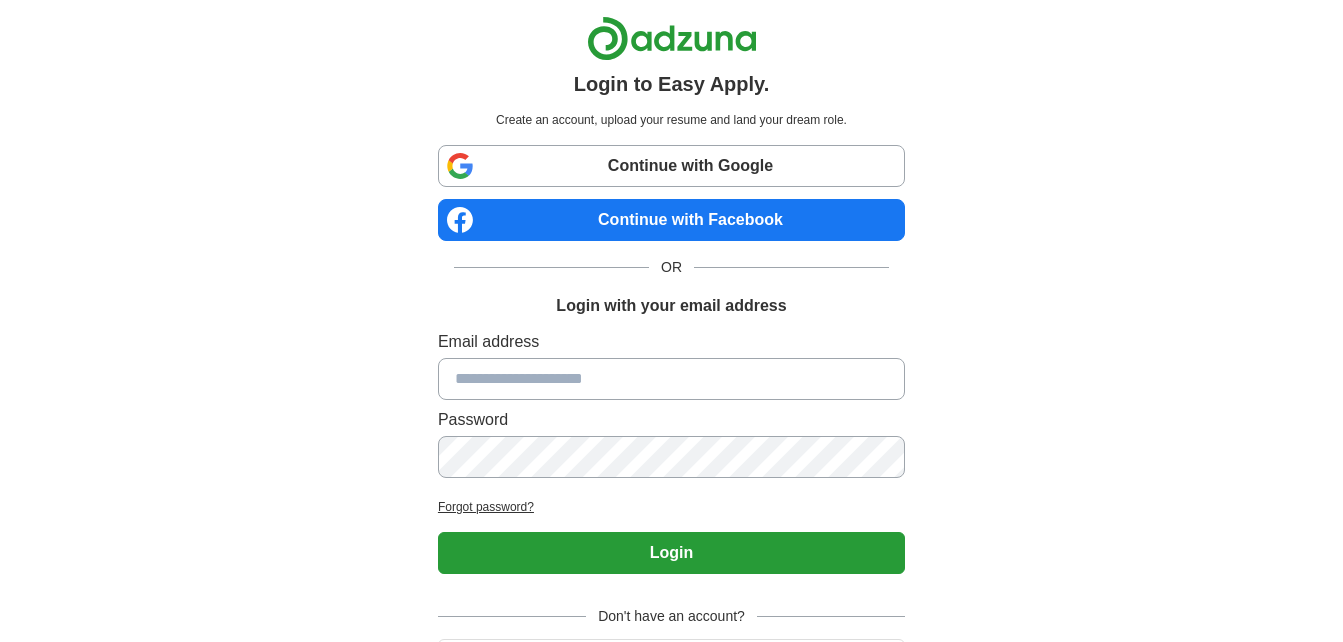 scroll, scrollTop: 0, scrollLeft: 0, axis: both 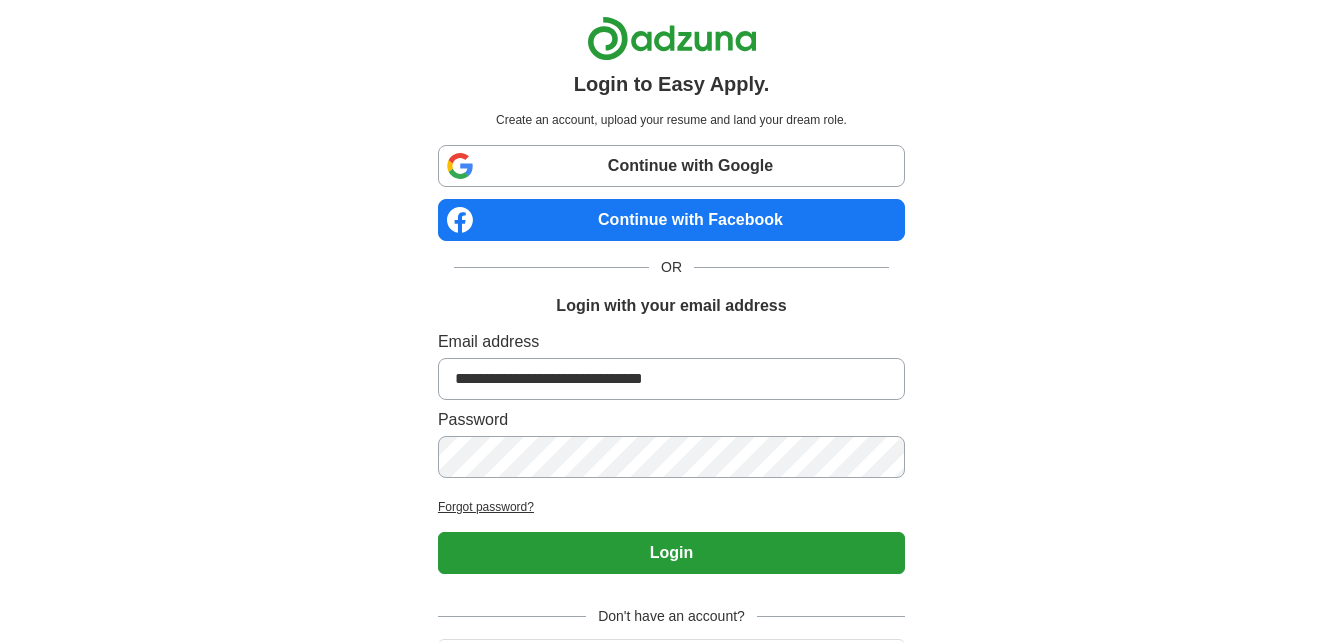 click on "Login" at bounding box center (671, 553) 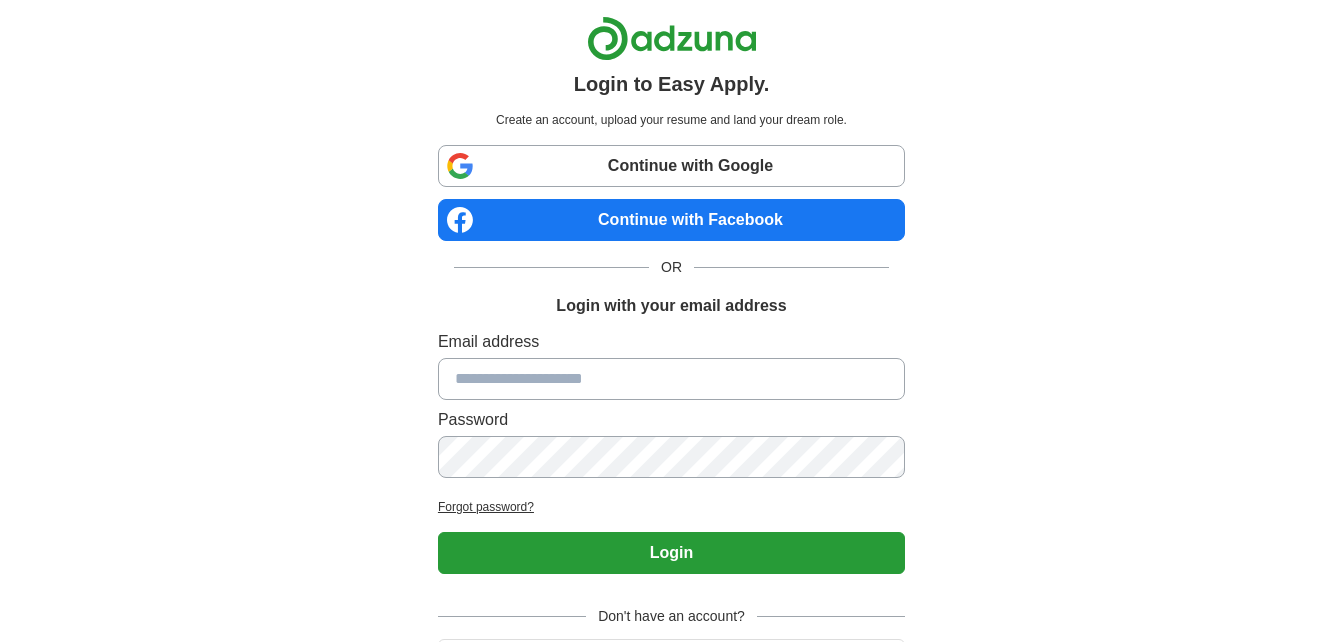scroll, scrollTop: 0, scrollLeft: 0, axis: both 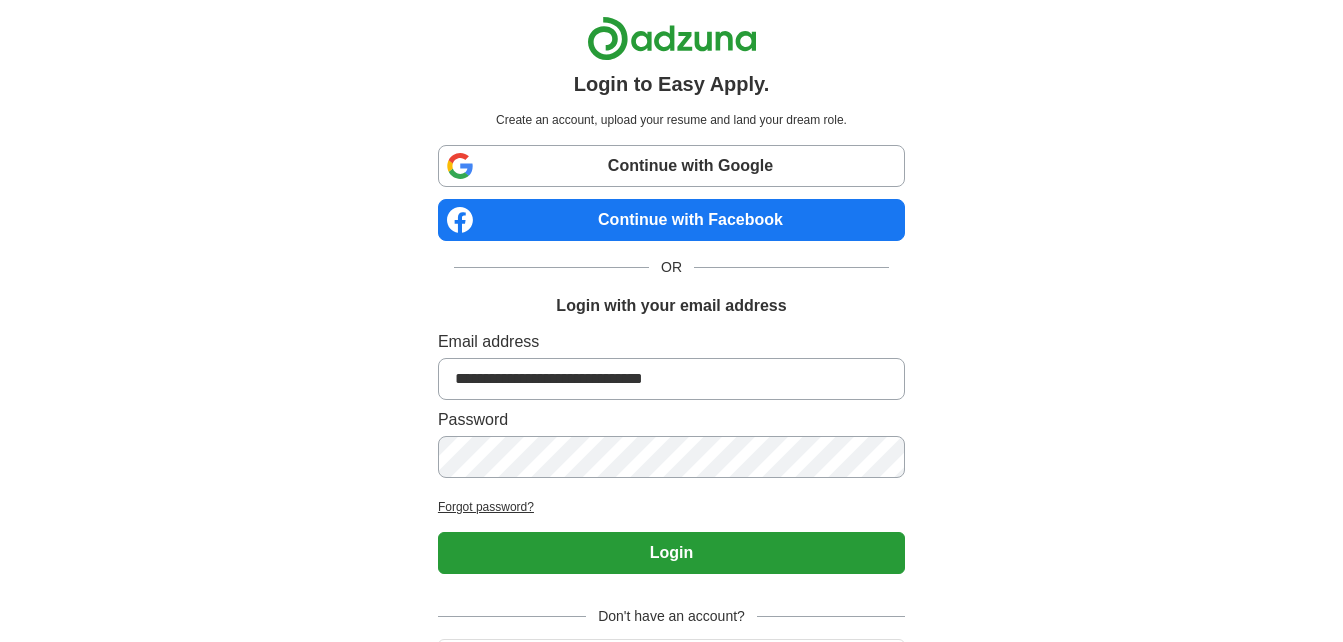 click on "Login" at bounding box center [671, 553] 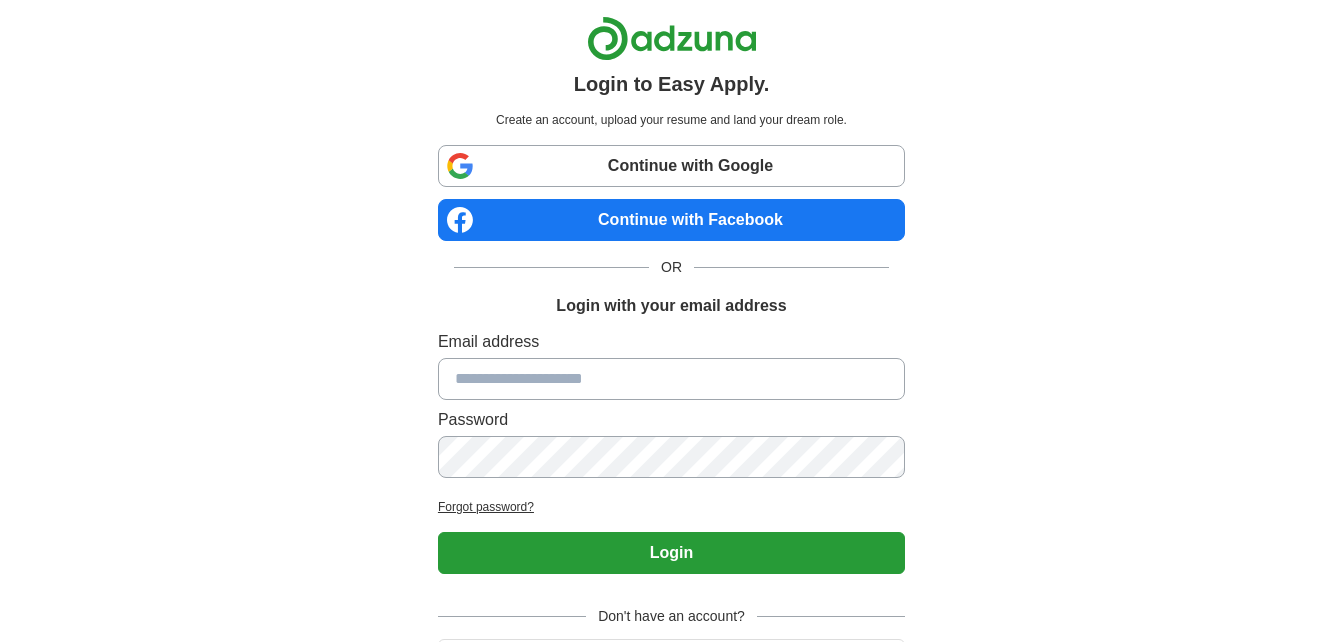scroll, scrollTop: 0, scrollLeft: 0, axis: both 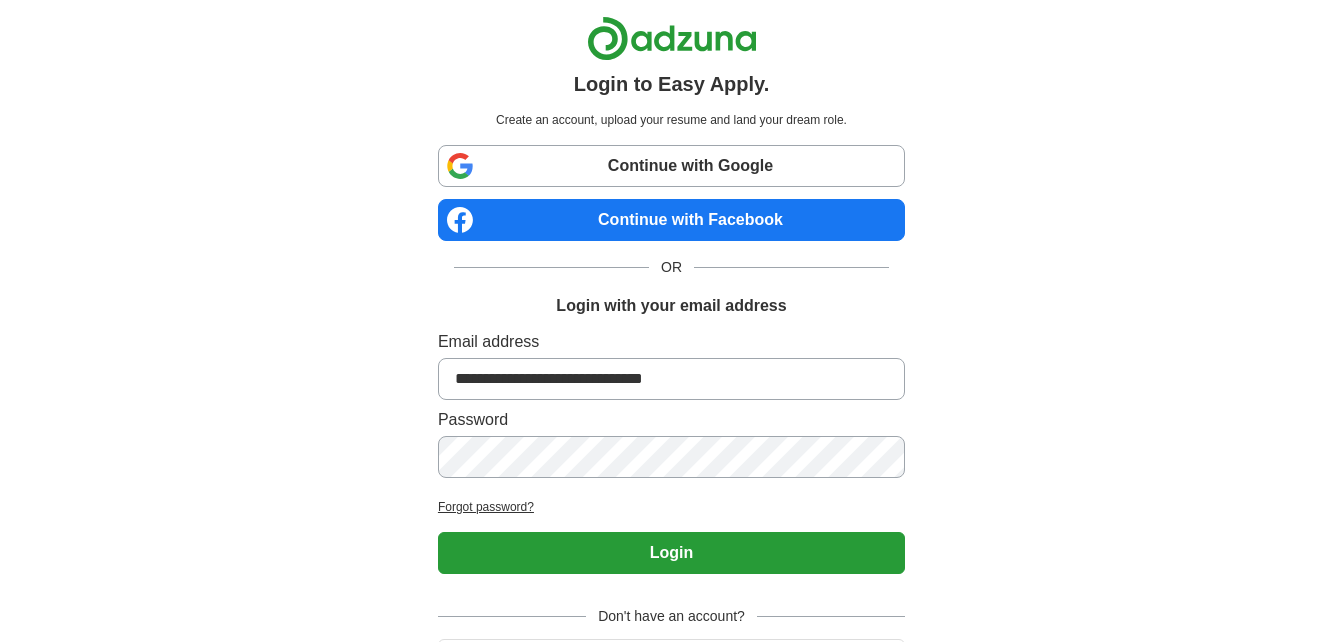click on "Login" at bounding box center (671, 553) 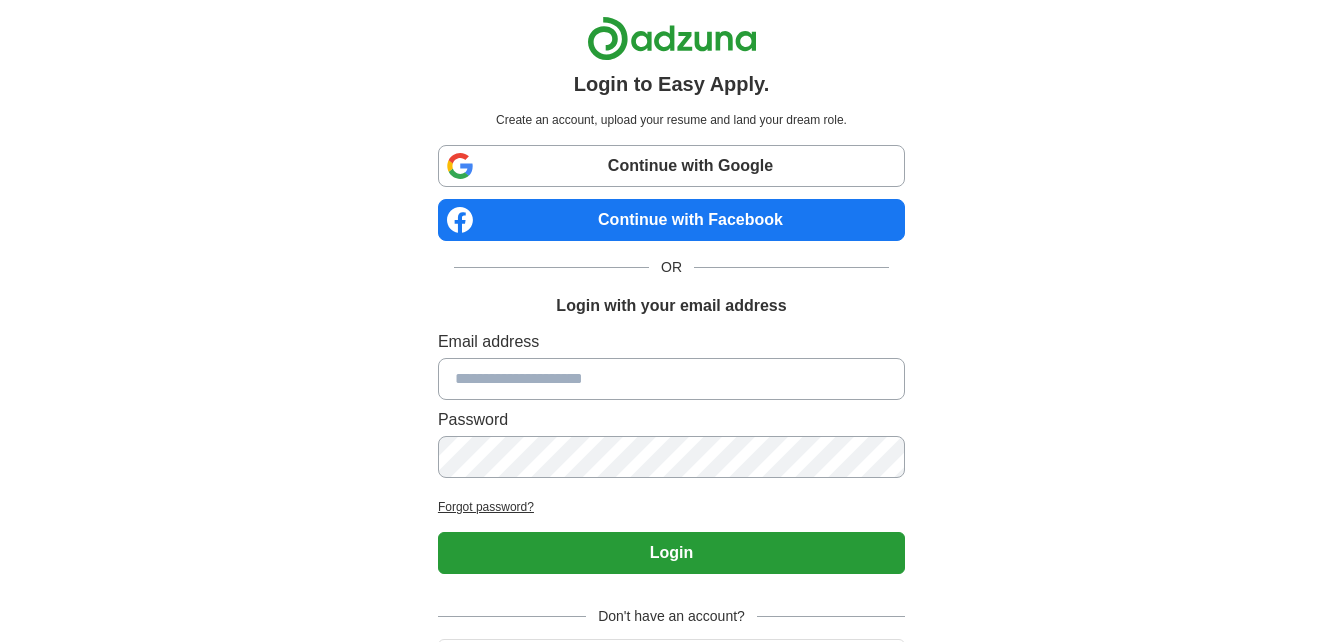 scroll, scrollTop: 0, scrollLeft: 0, axis: both 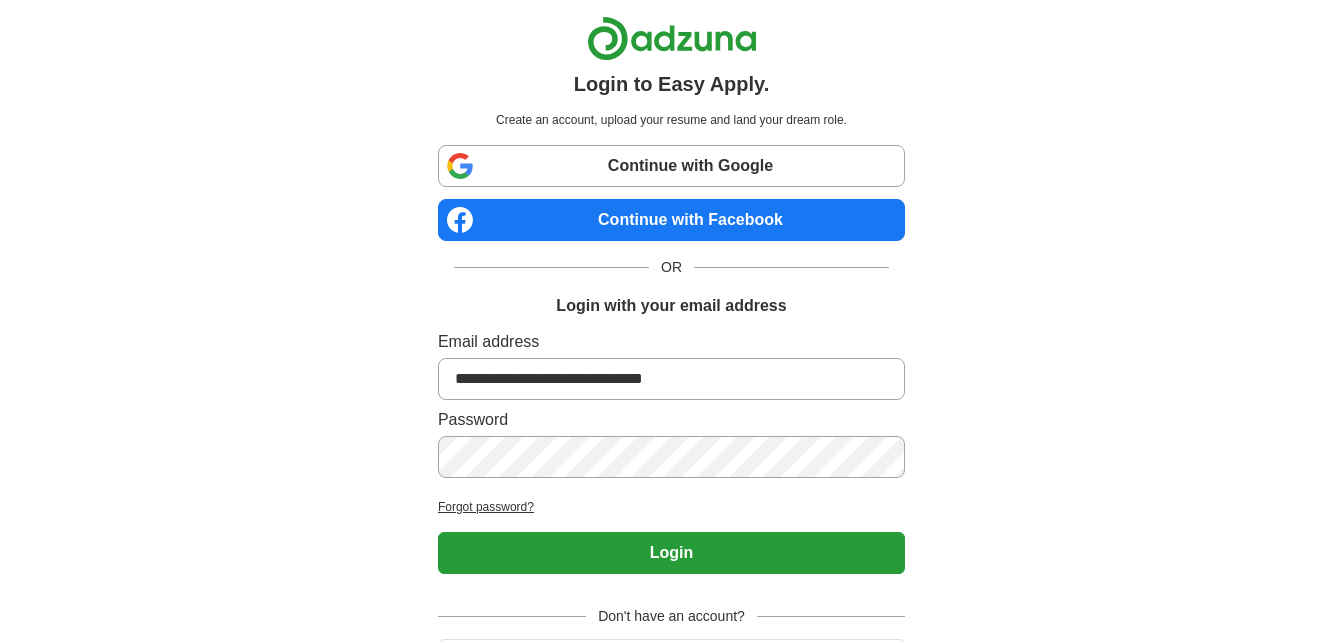 click on "Login" at bounding box center [671, 553] 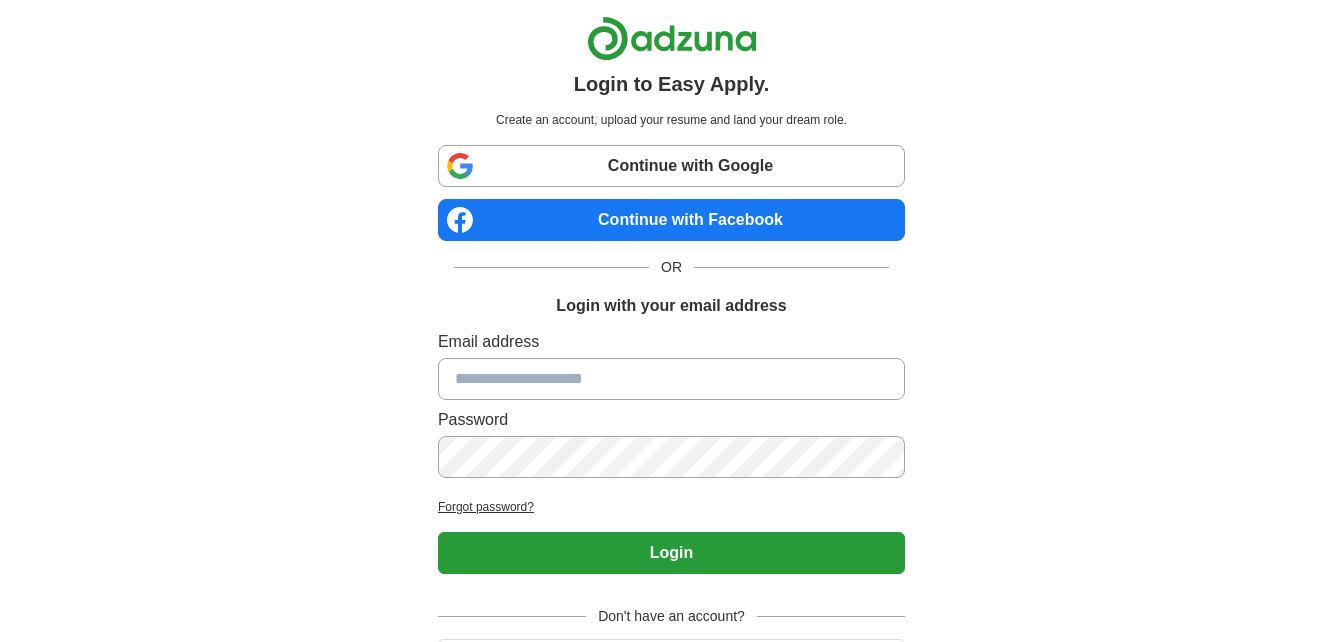 scroll, scrollTop: 0, scrollLeft: 0, axis: both 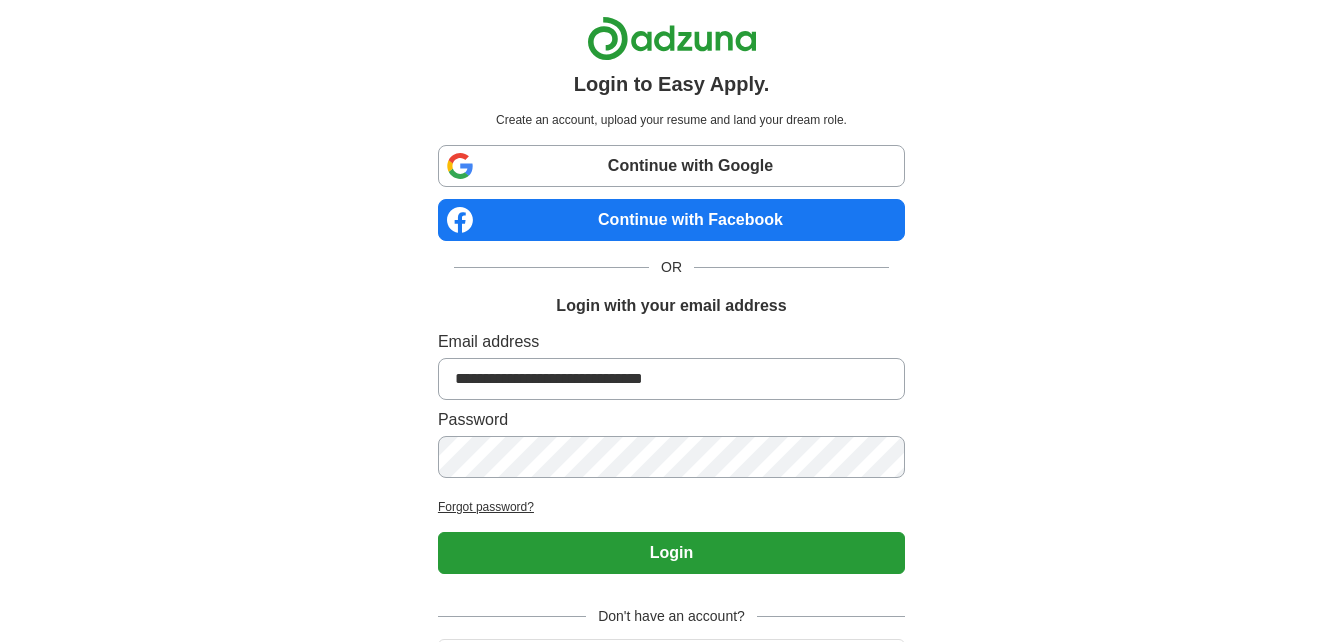 click on "Login" at bounding box center [671, 553] 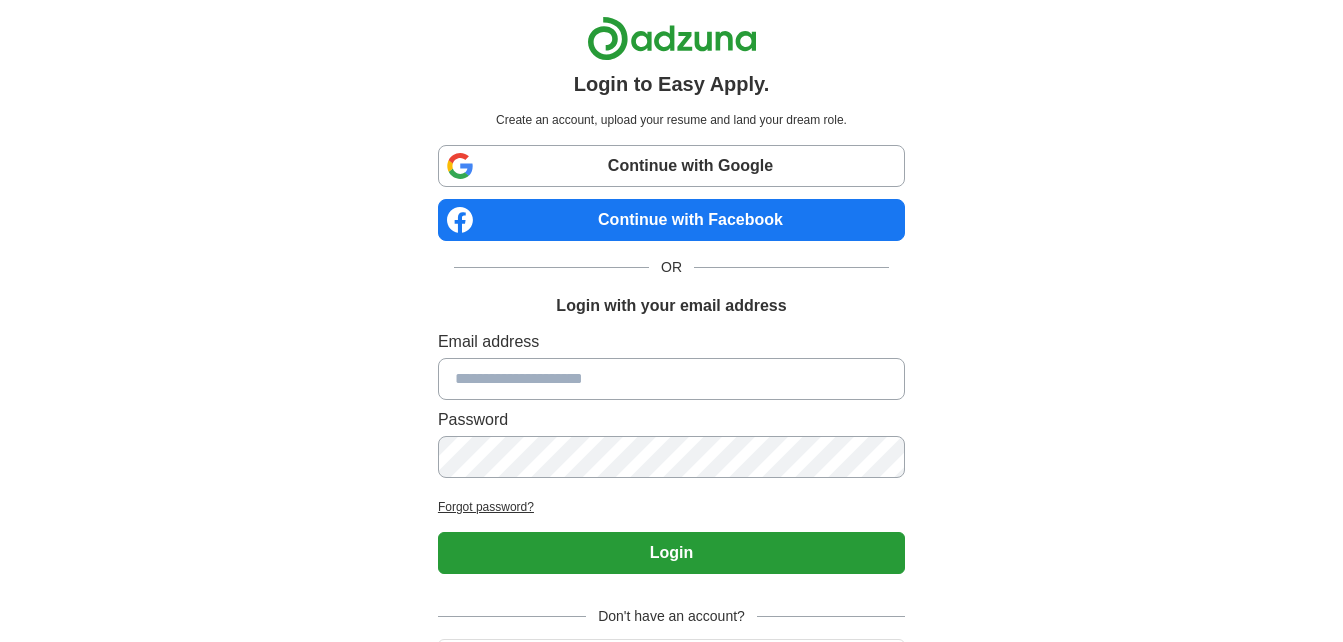scroll, scrollTop: 0, scrollLeft: 0, axis: both 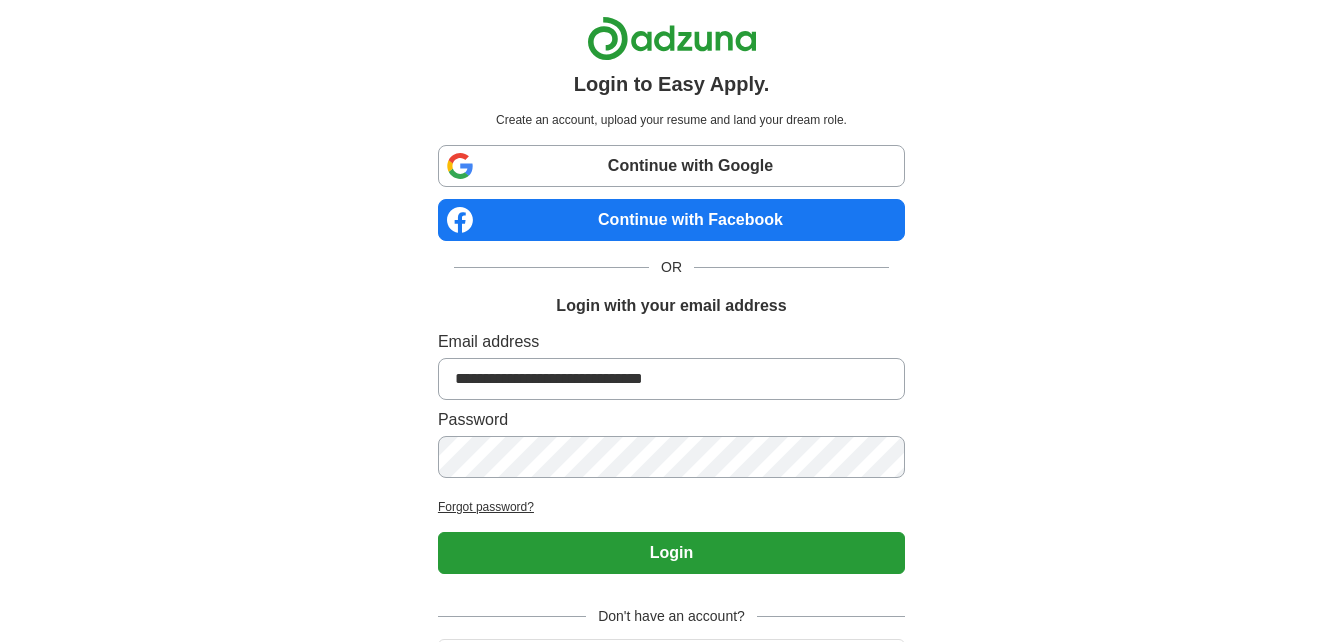 click on "Login" at bounding box center [671, 553] 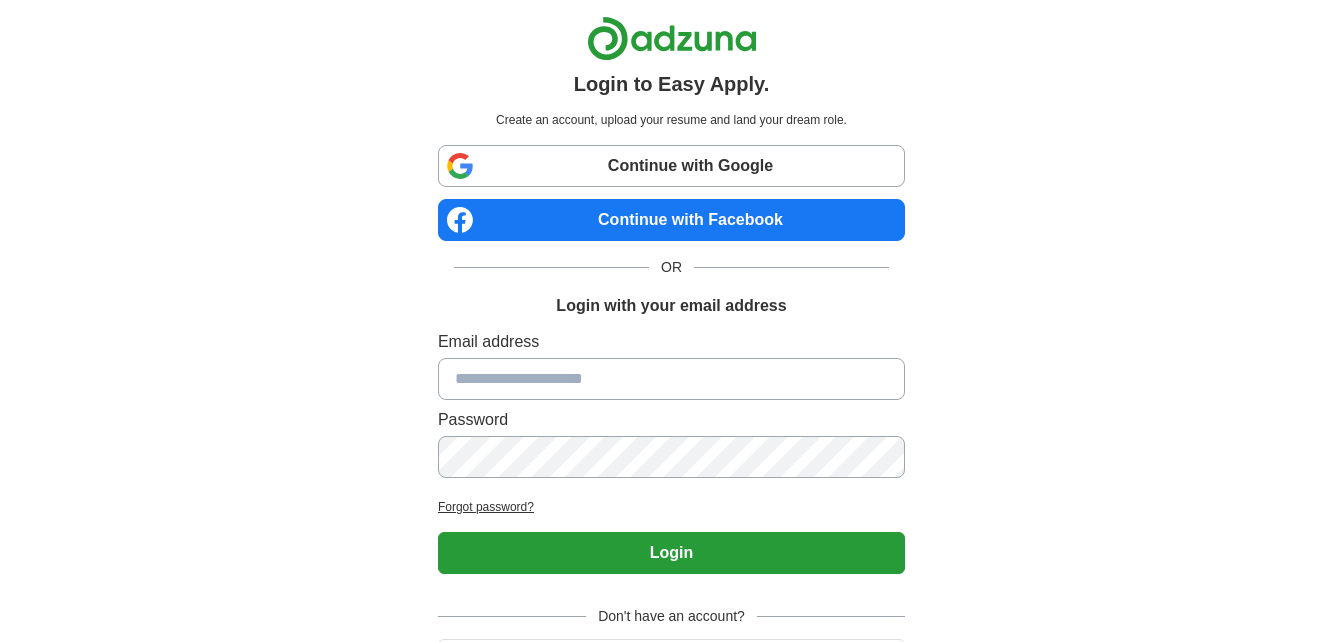 scroll, scrollTop: 0, scrollLeft: 0, axis: both 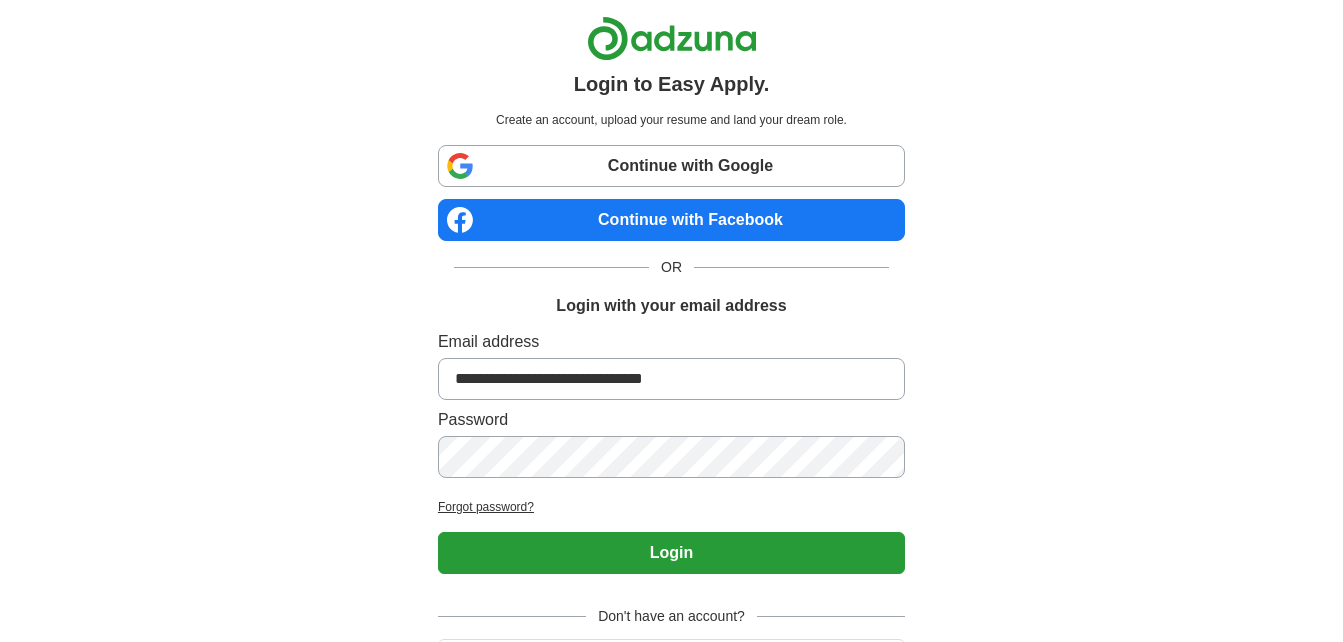click on "Login" at bounding box center (671, 553) 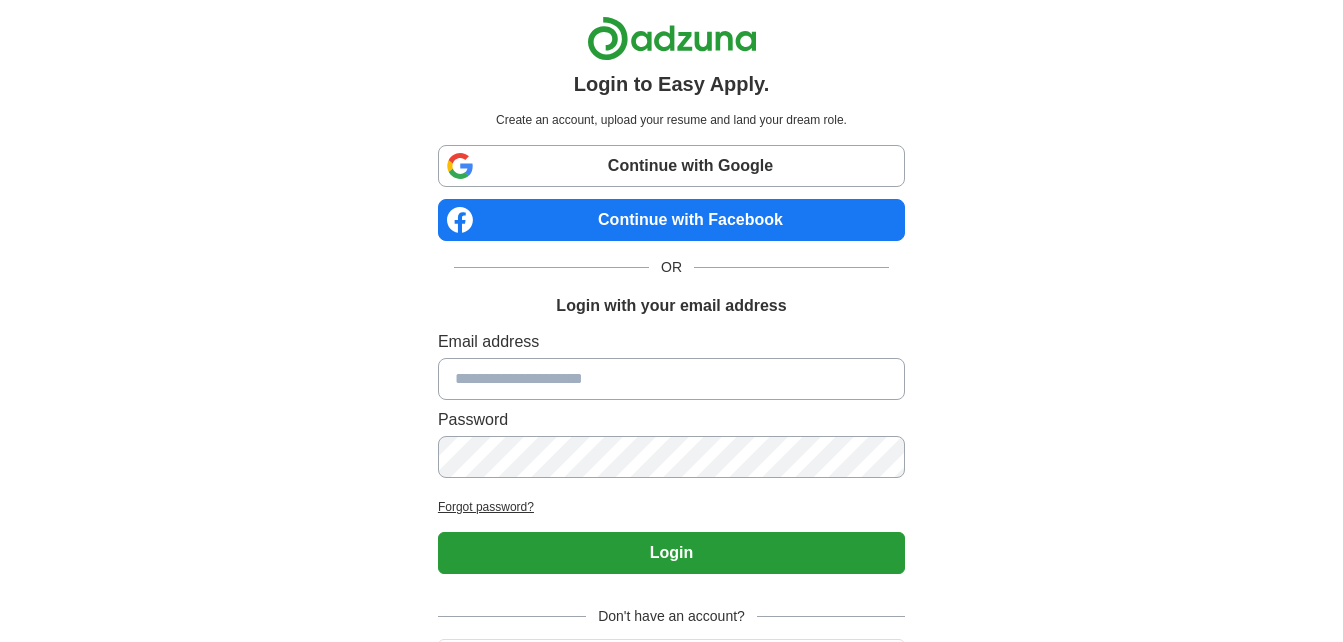 scroll, scrollTop: 0, scrollLeft: 0, axis: both 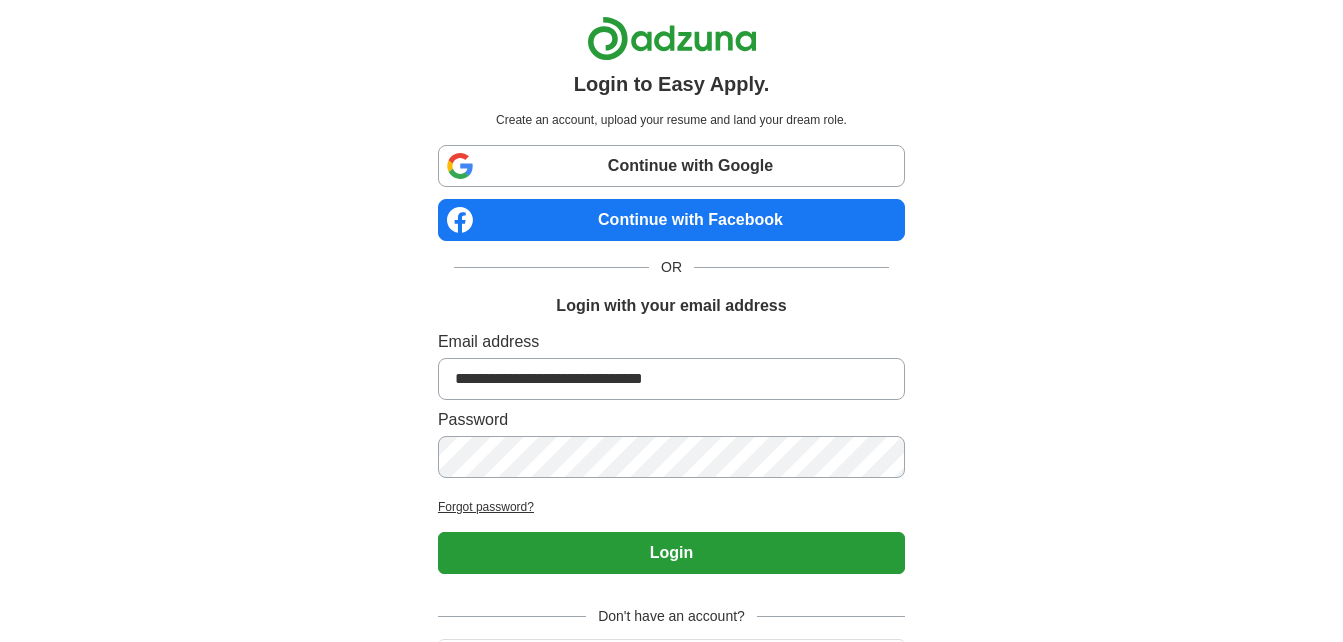 click on "Login" at bounding box center [671, 553] 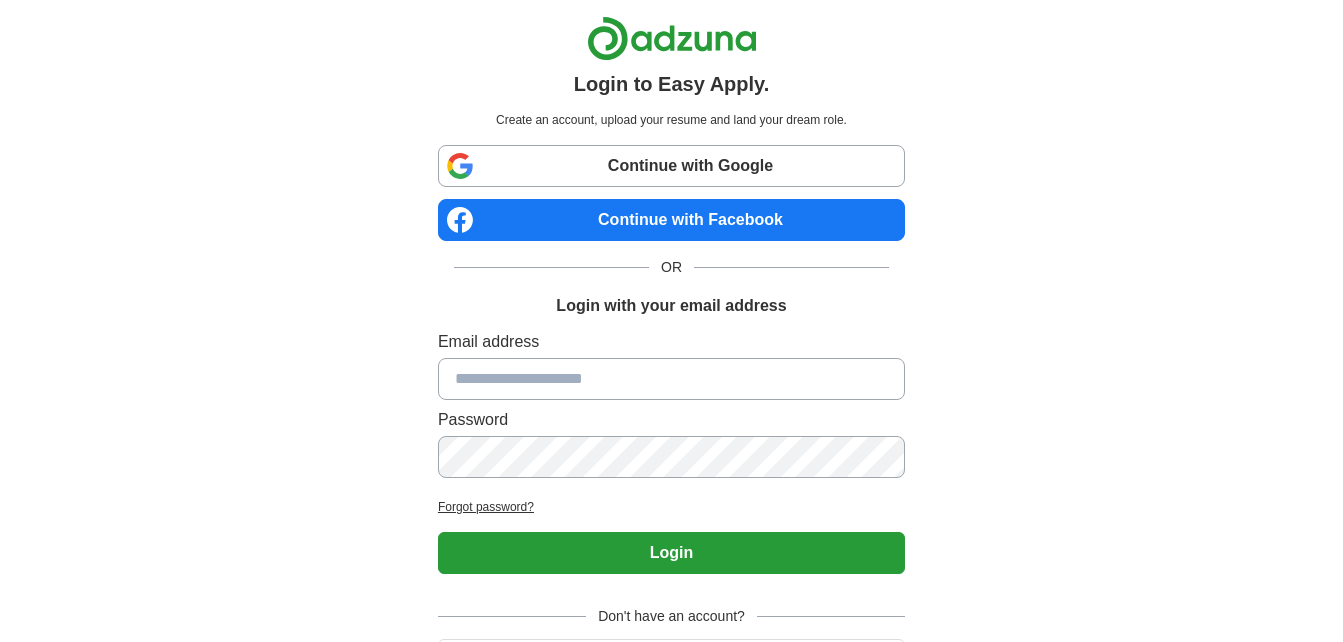 scroll, scrollTop: 0, scrollLeft: 0, axis: both 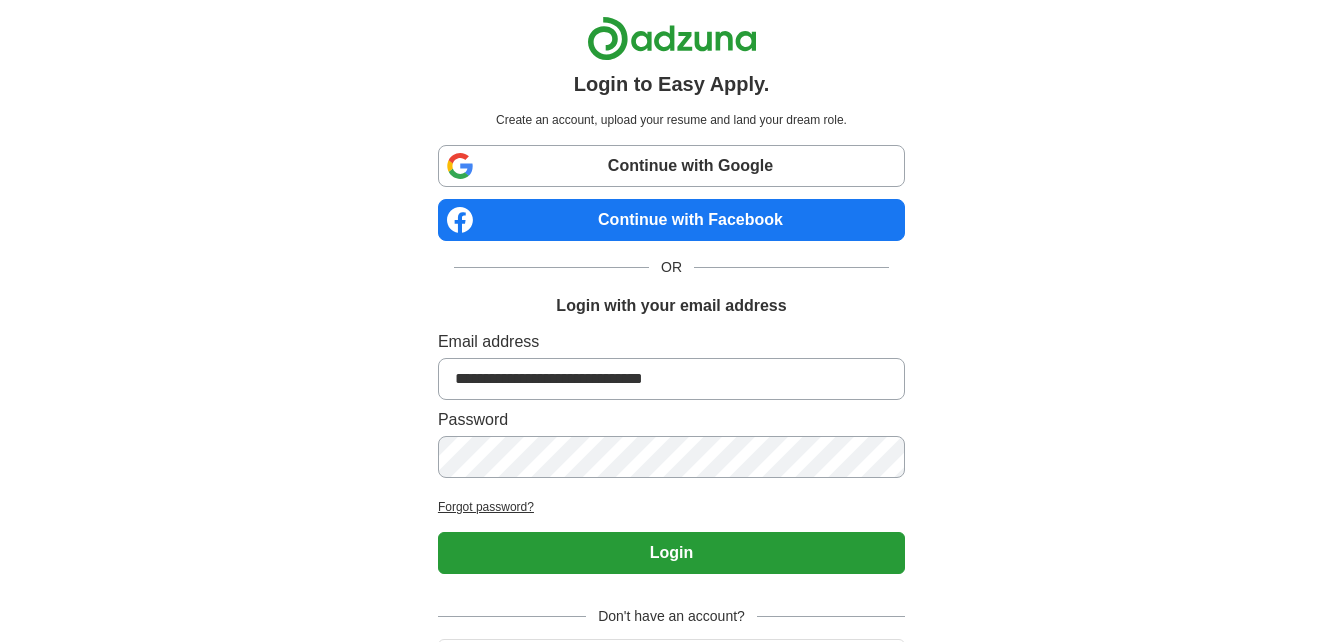 click on "Login" at bounding box center [671, 553] 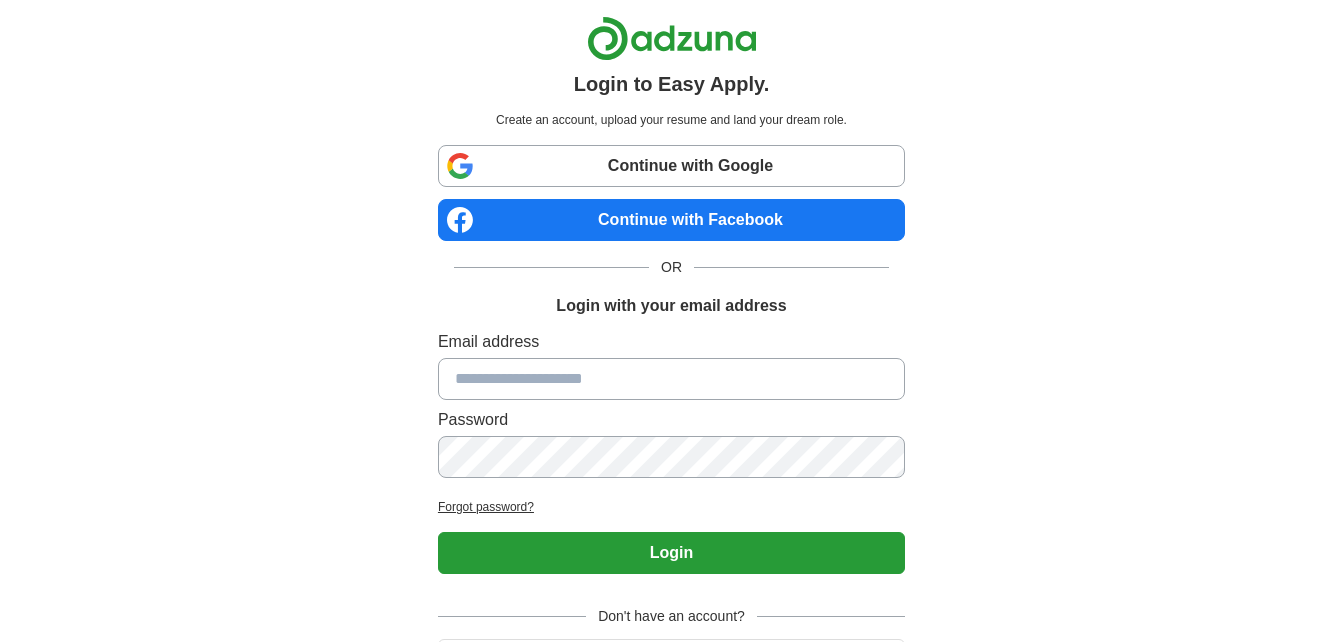 scroll, scrollTop: 0, scrollLeft: 0, axis: both 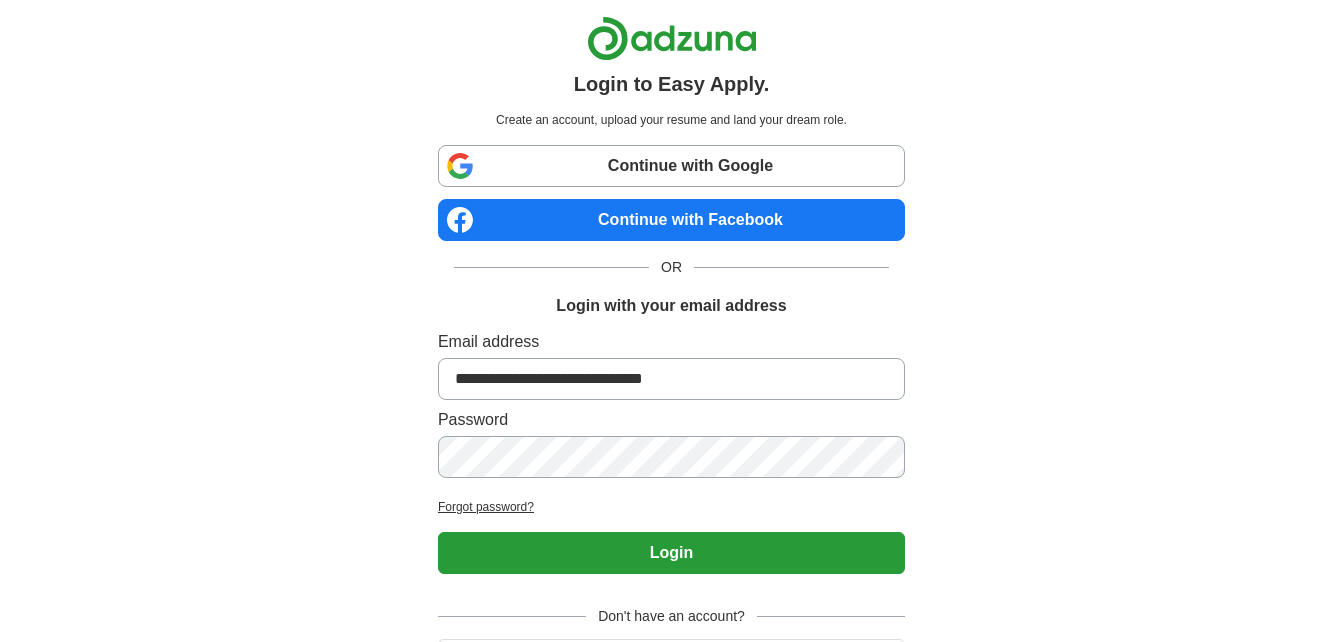 click on "Login" at bounding box center (671, 553) 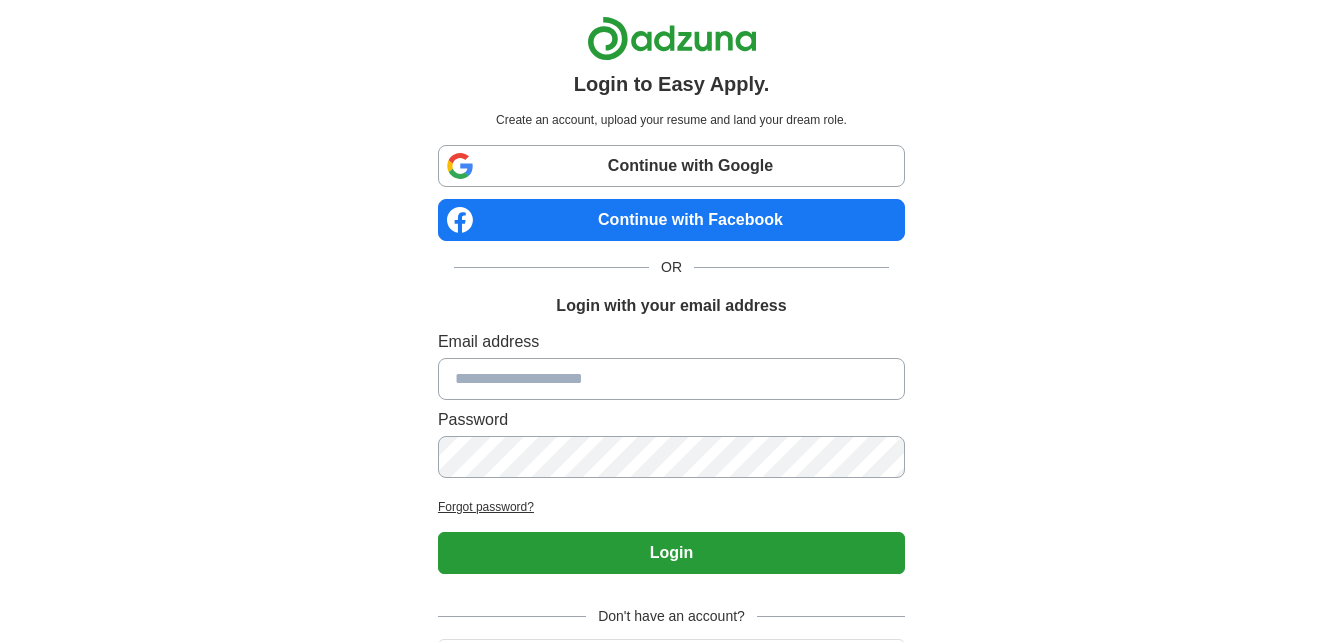 scroll, scrollTop: 0, scrollLeft: 0, axis: both 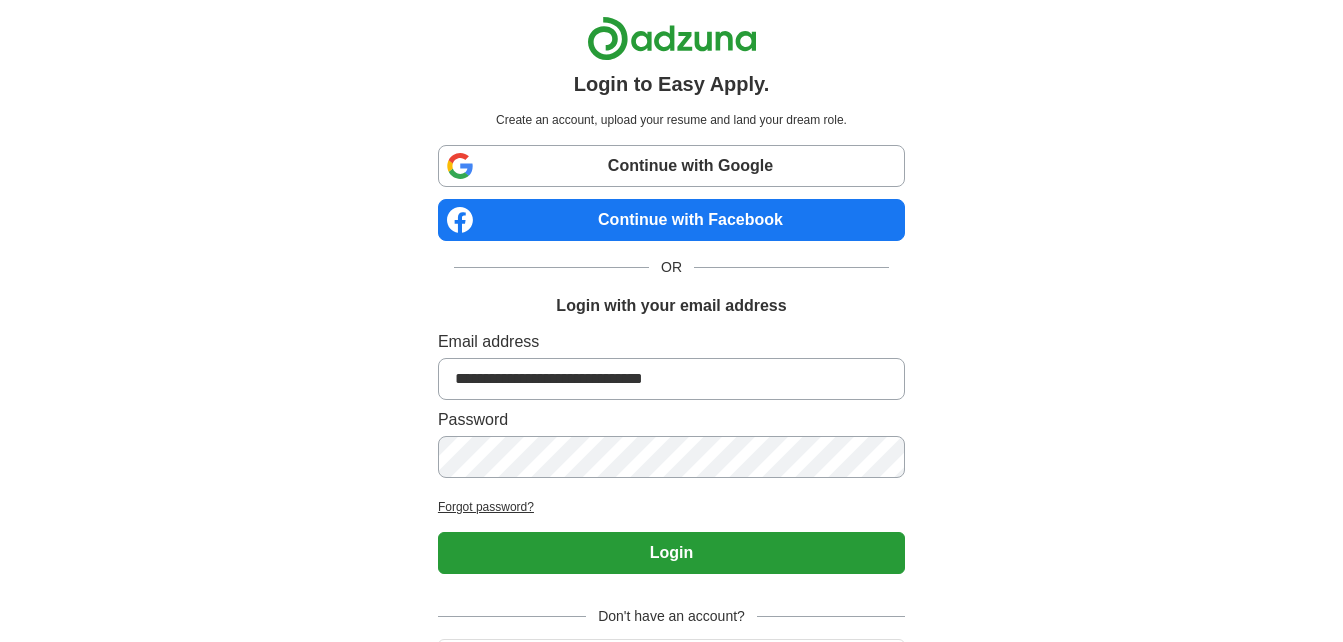 click on "Login" at bounding box center [671, 553] 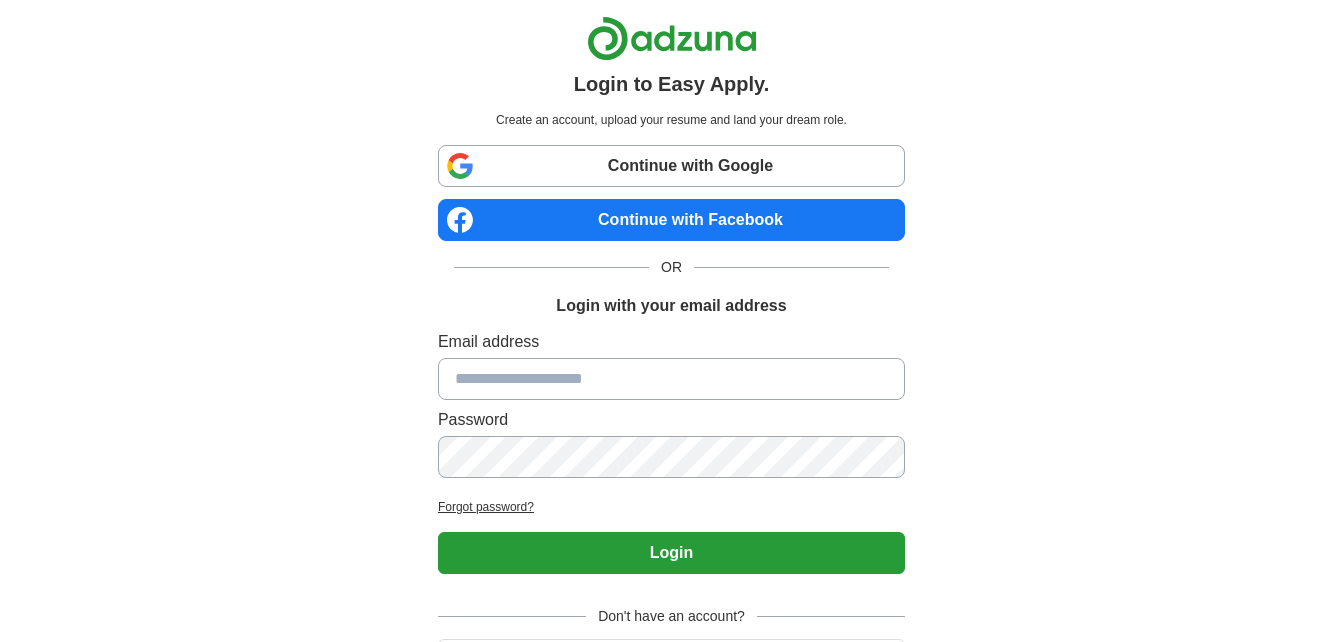 scroll, scrollTop: 0, scrollLeft: 0, axis: both 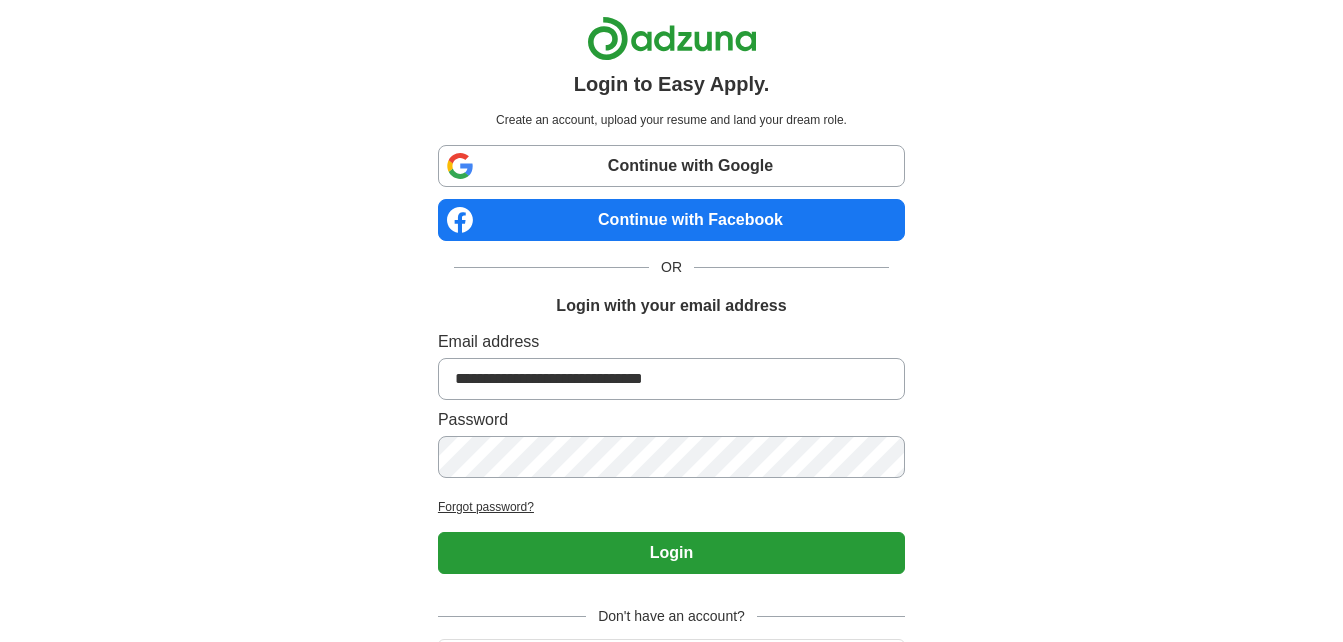 click on "Login" at bounding box center [671, 553] 